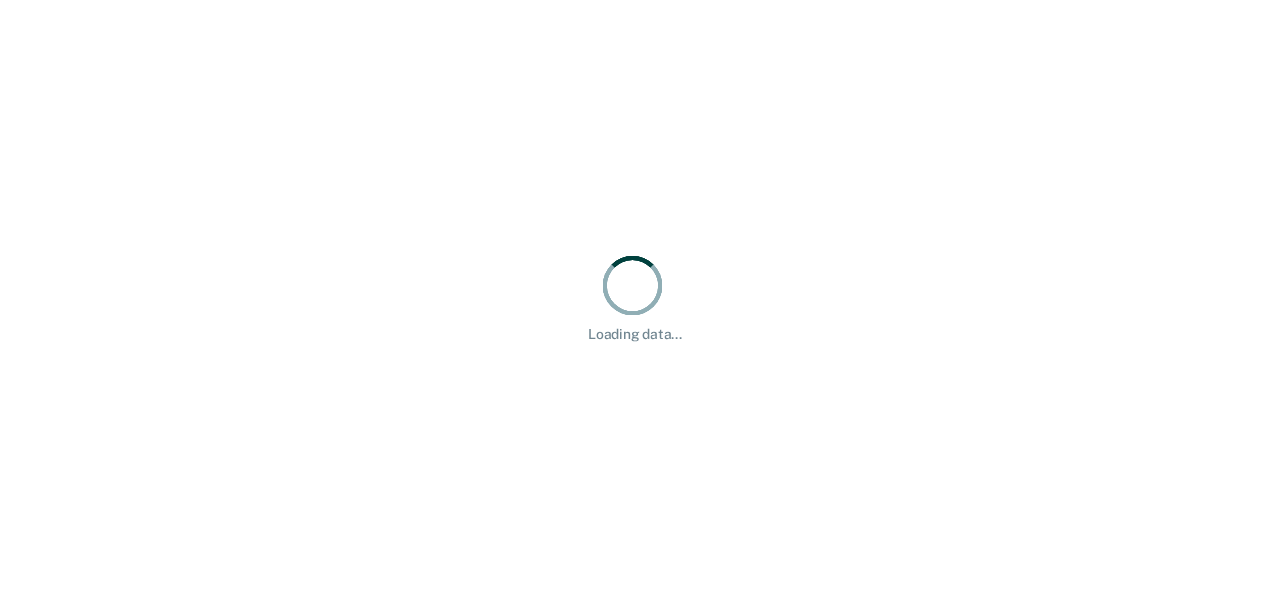 scroll, scrollTop: 0, scrollLeft: 0, axis: both 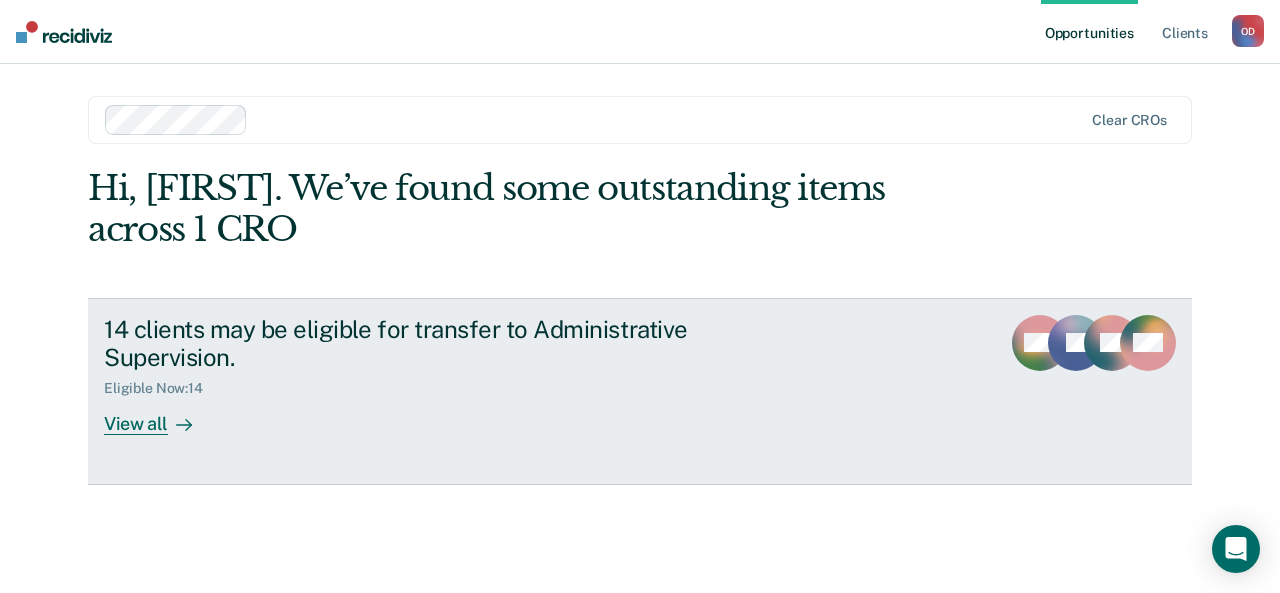 click on "View all" at bounding box center (160, 416) 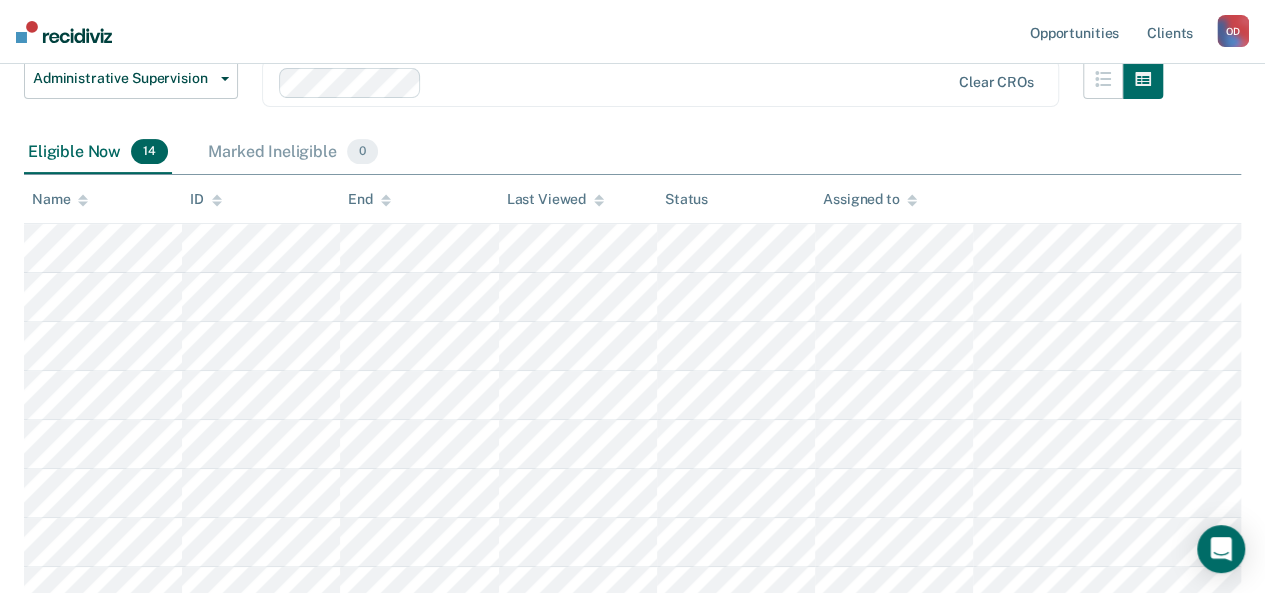scroll, scrollTop: 47, scrollLeft: 0, axis: vertical 